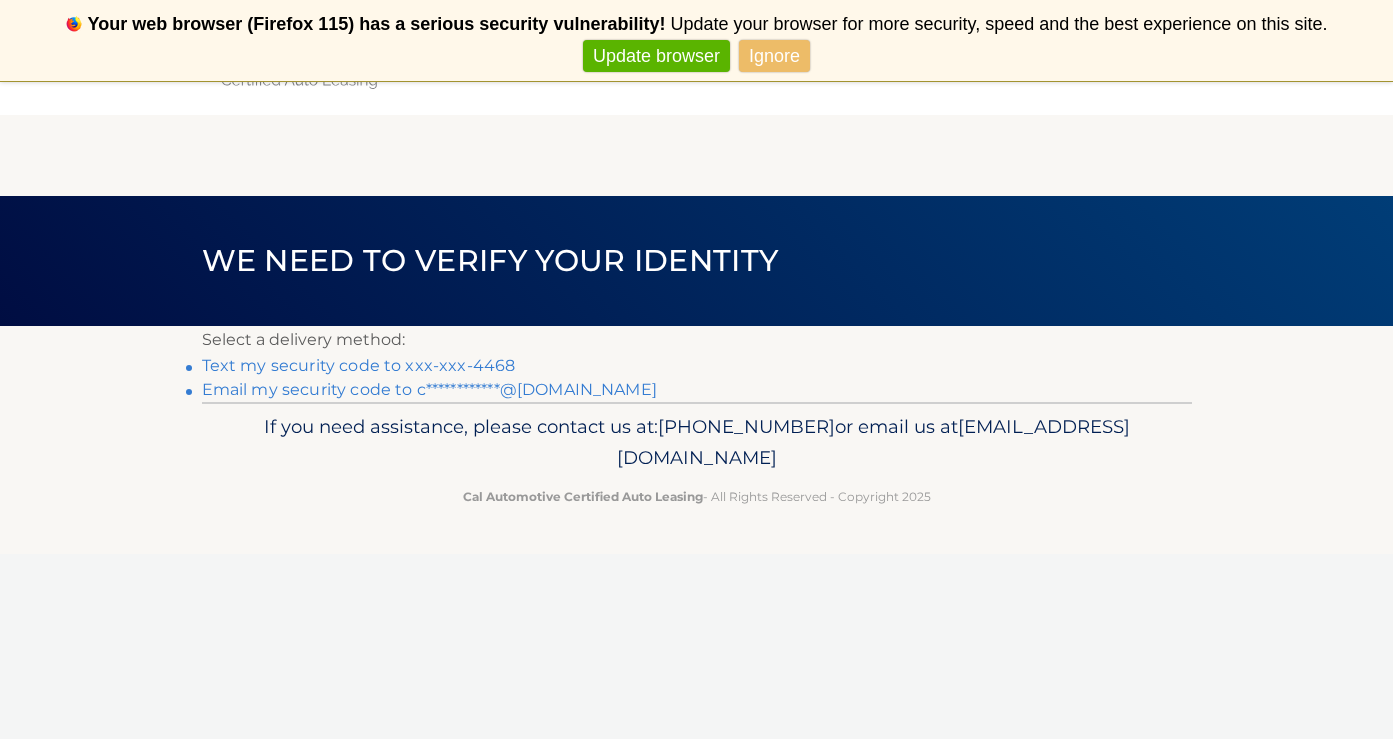 scroll, scrollTop: 0, scrollLeft: 0, axis: both 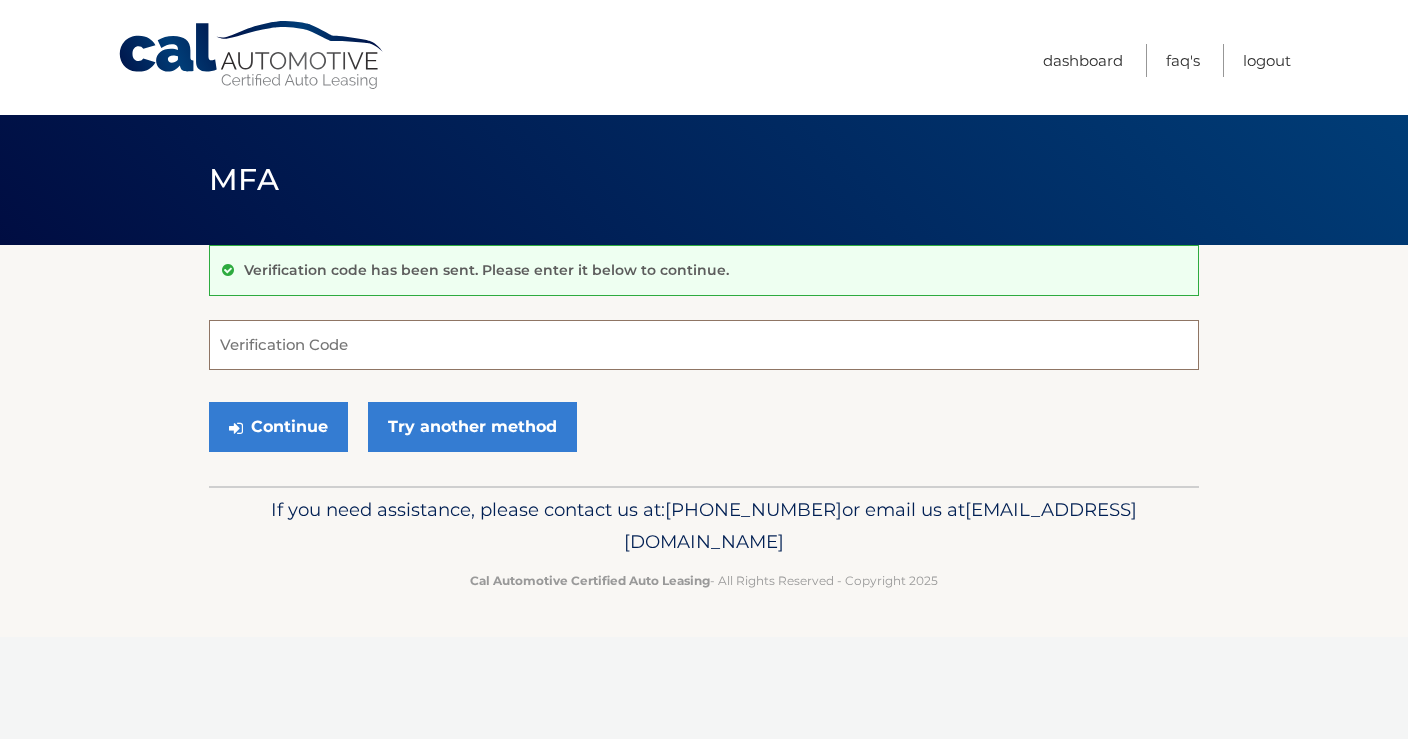 click on "Verification Code" at bounding box center [704, 345] 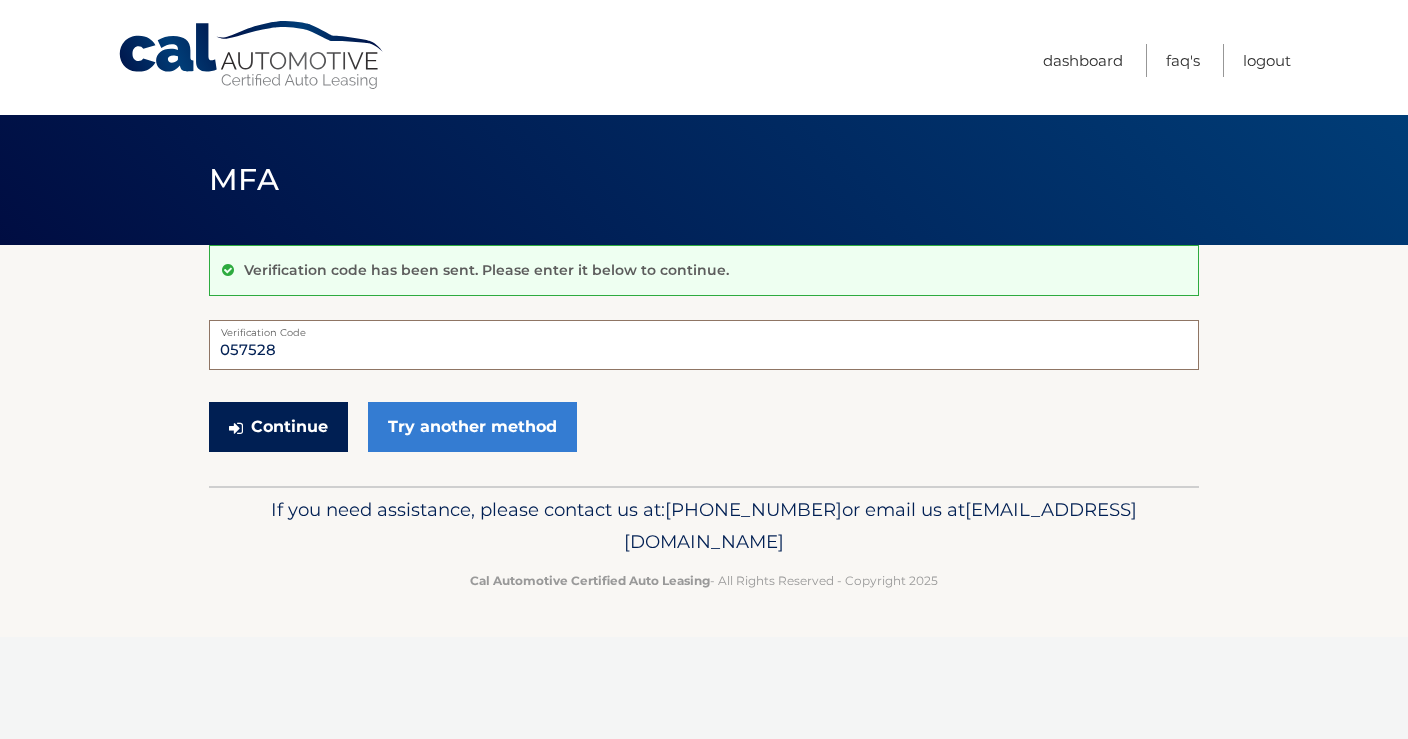 type on "057528" 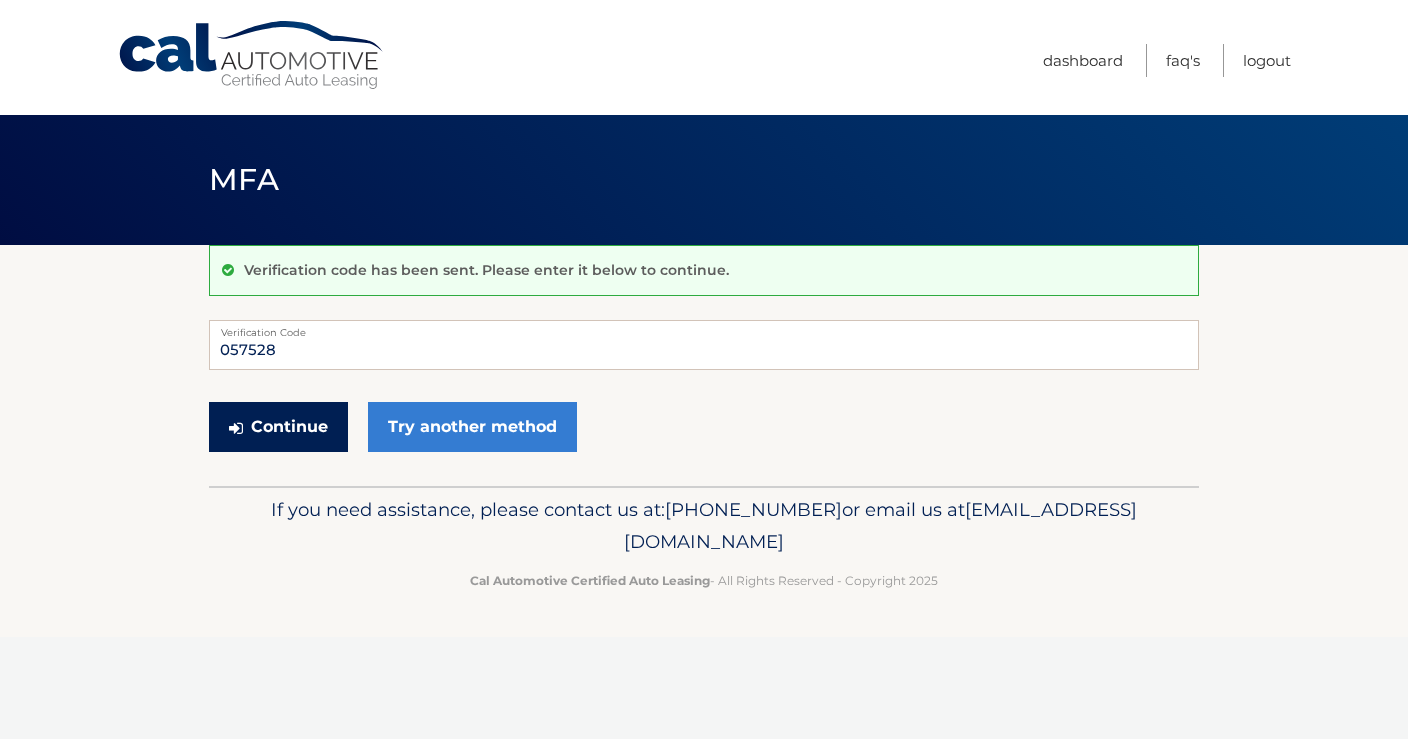 click on "Continue" at bounding box center [278, 427] 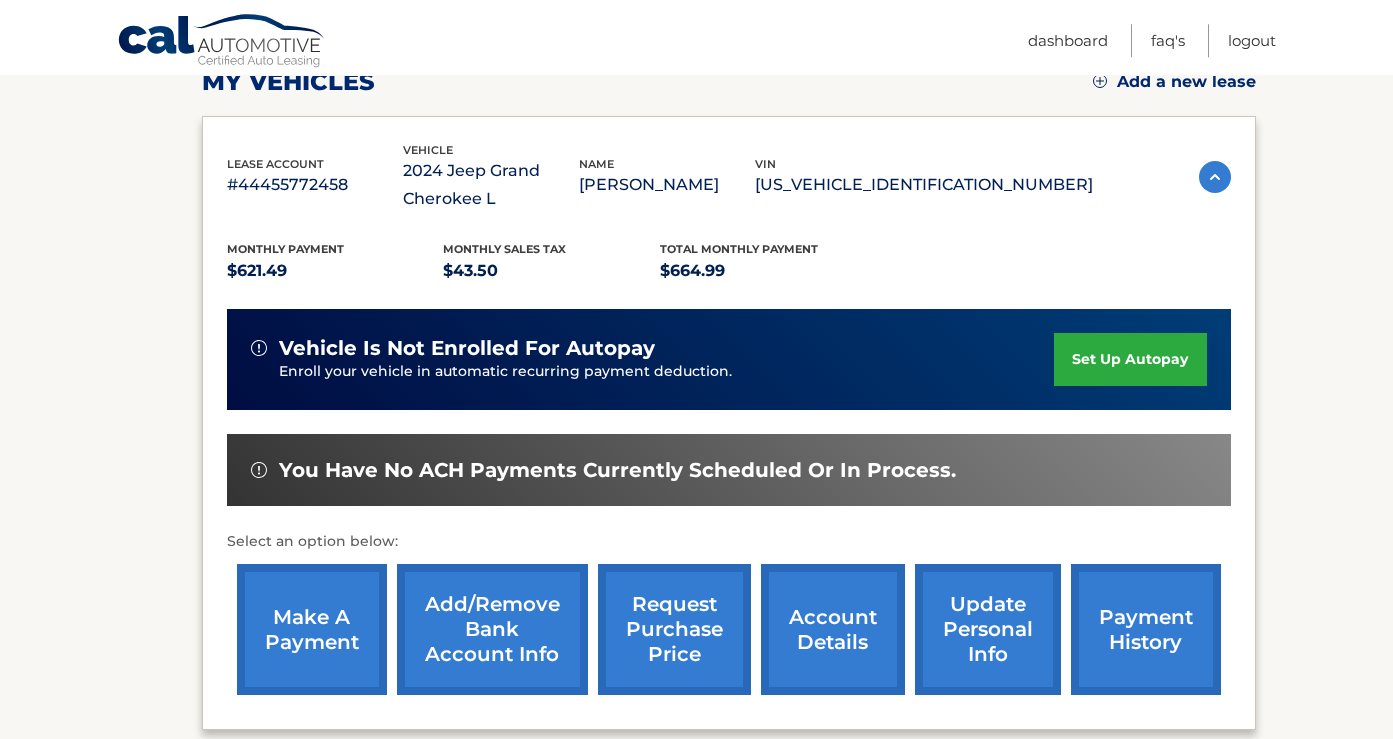 scroll, scrollTop: 368, scrollLeft: 0, axis: vertical 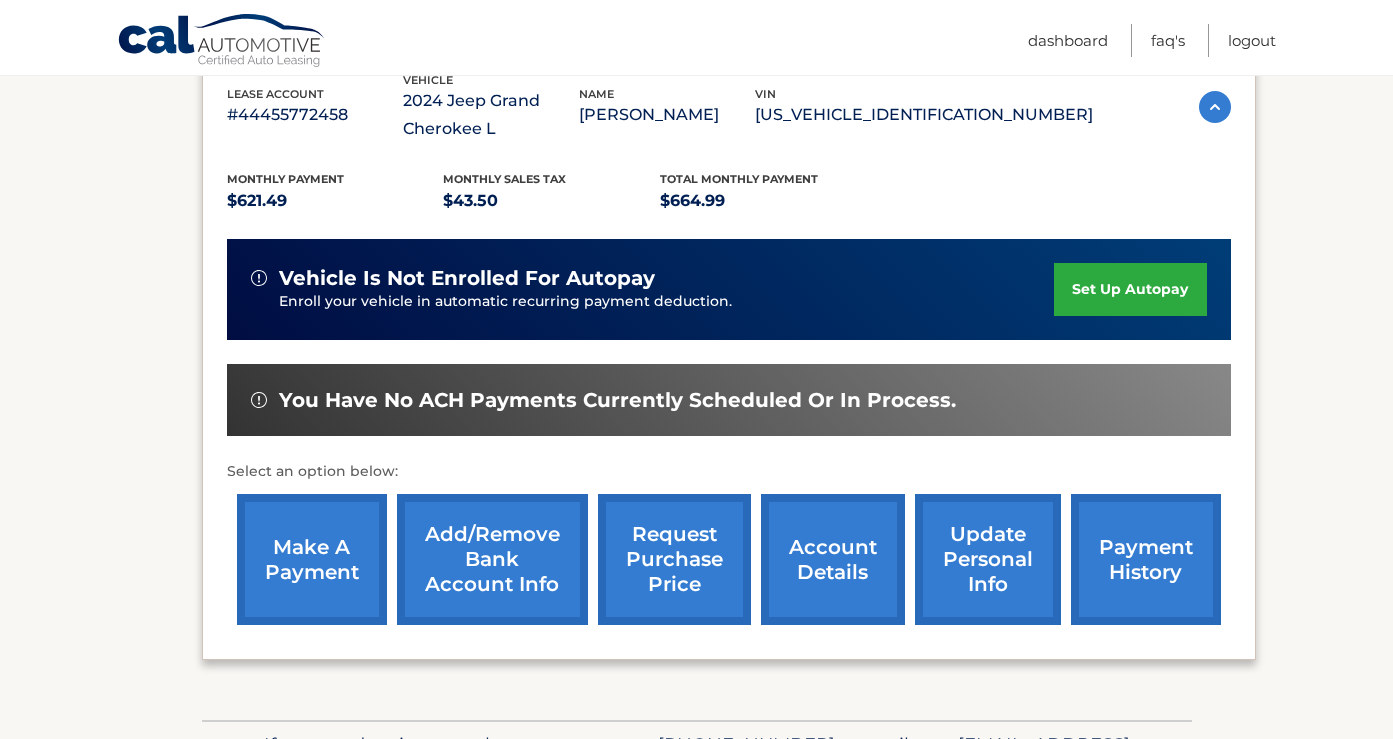 click on "payment history" at bounding box center [1146, 559] 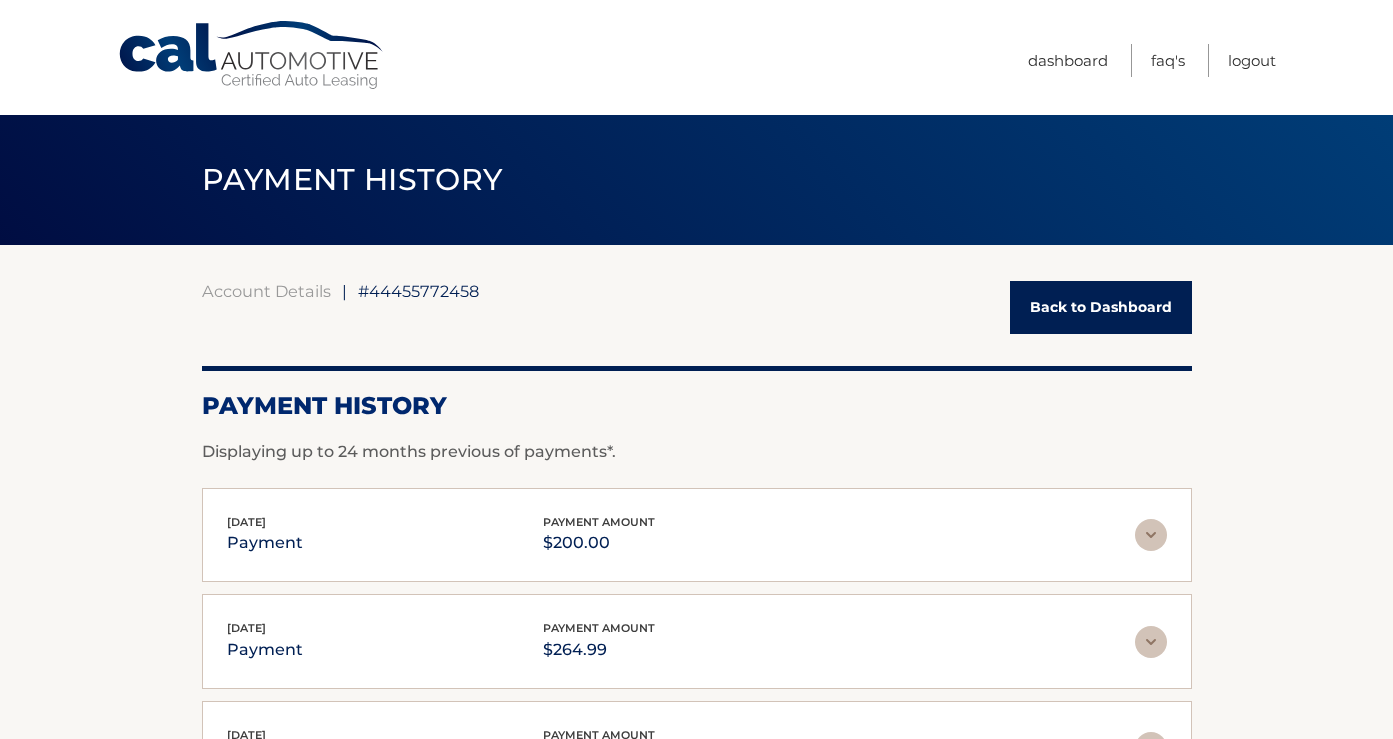 scroll, scrollTop: 0, scrollLeft: 0, axis: both 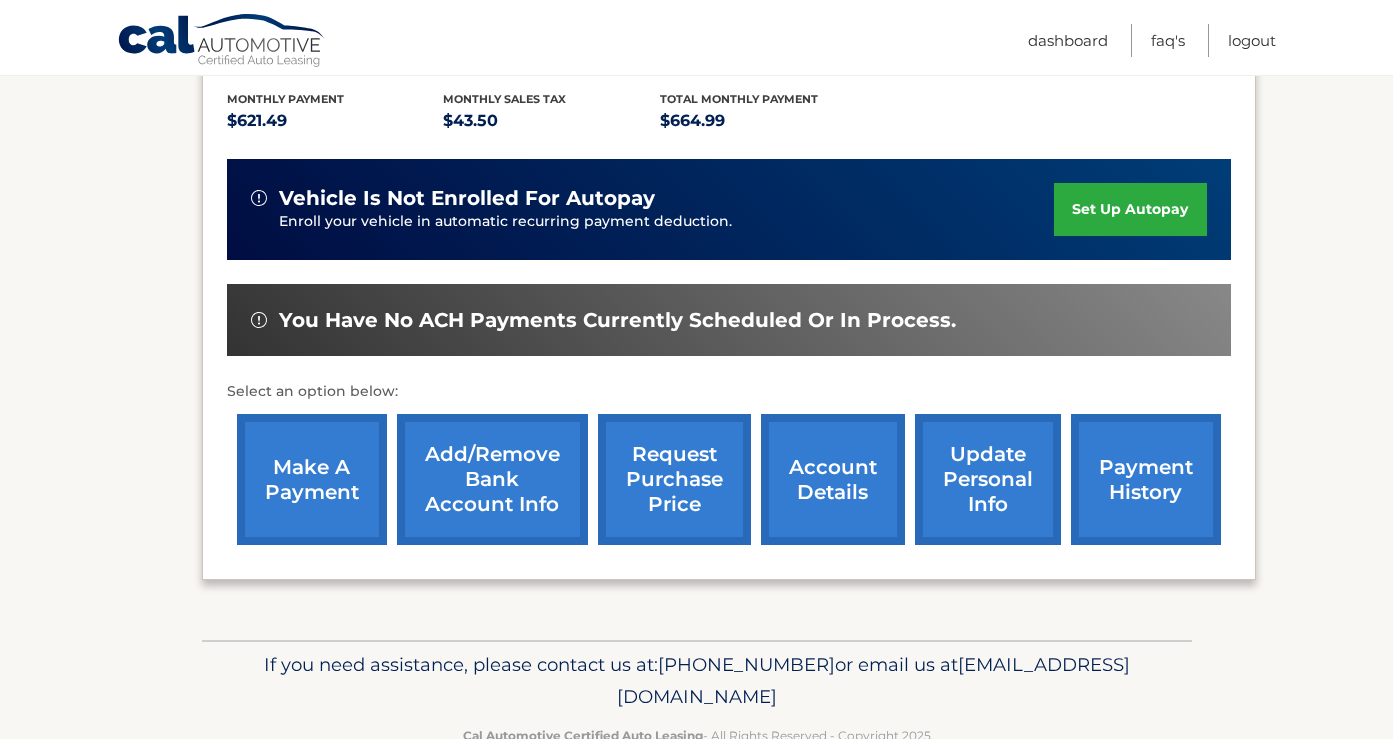 click on "make a payment" at bounding box center (312, 479) 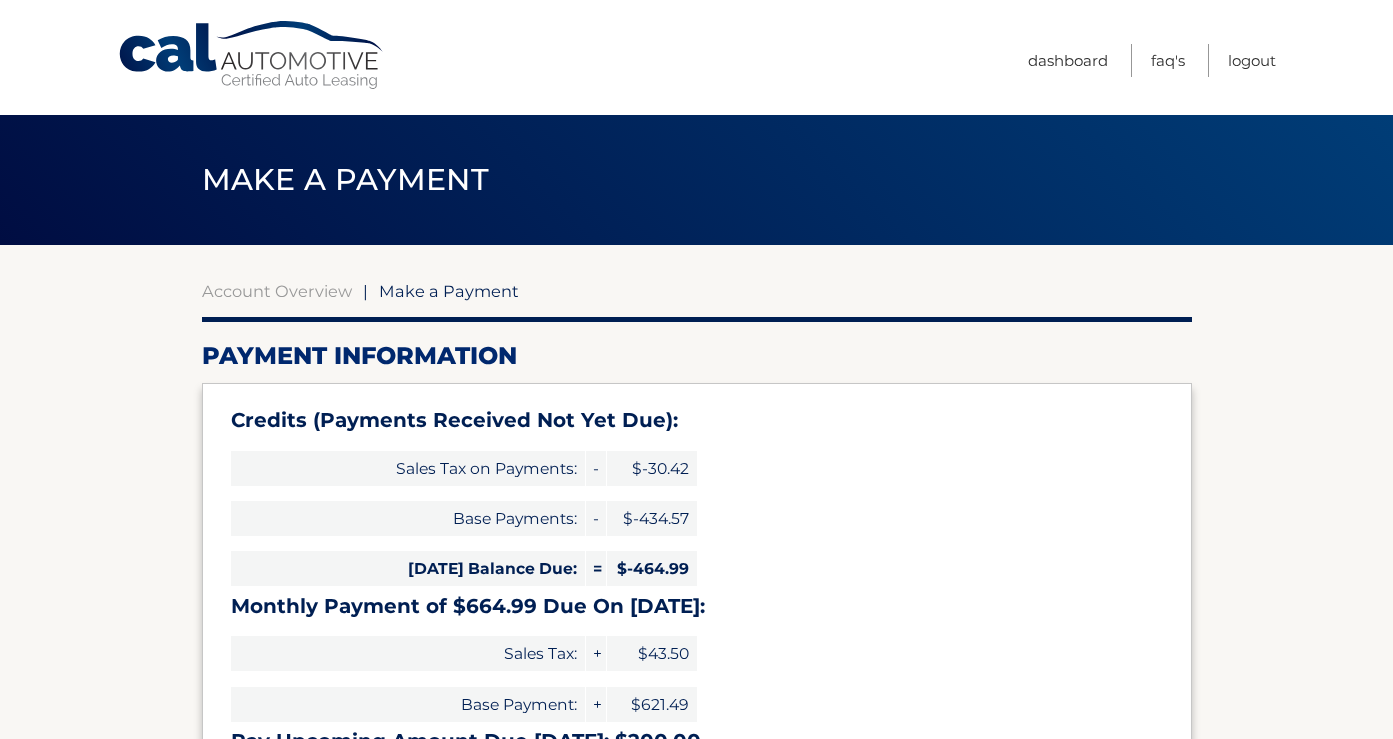 select on "NzJjM2E5NWEtNzViYS00OWI5LWIwN2QtMmE1Yjg1MmYzYmU4" 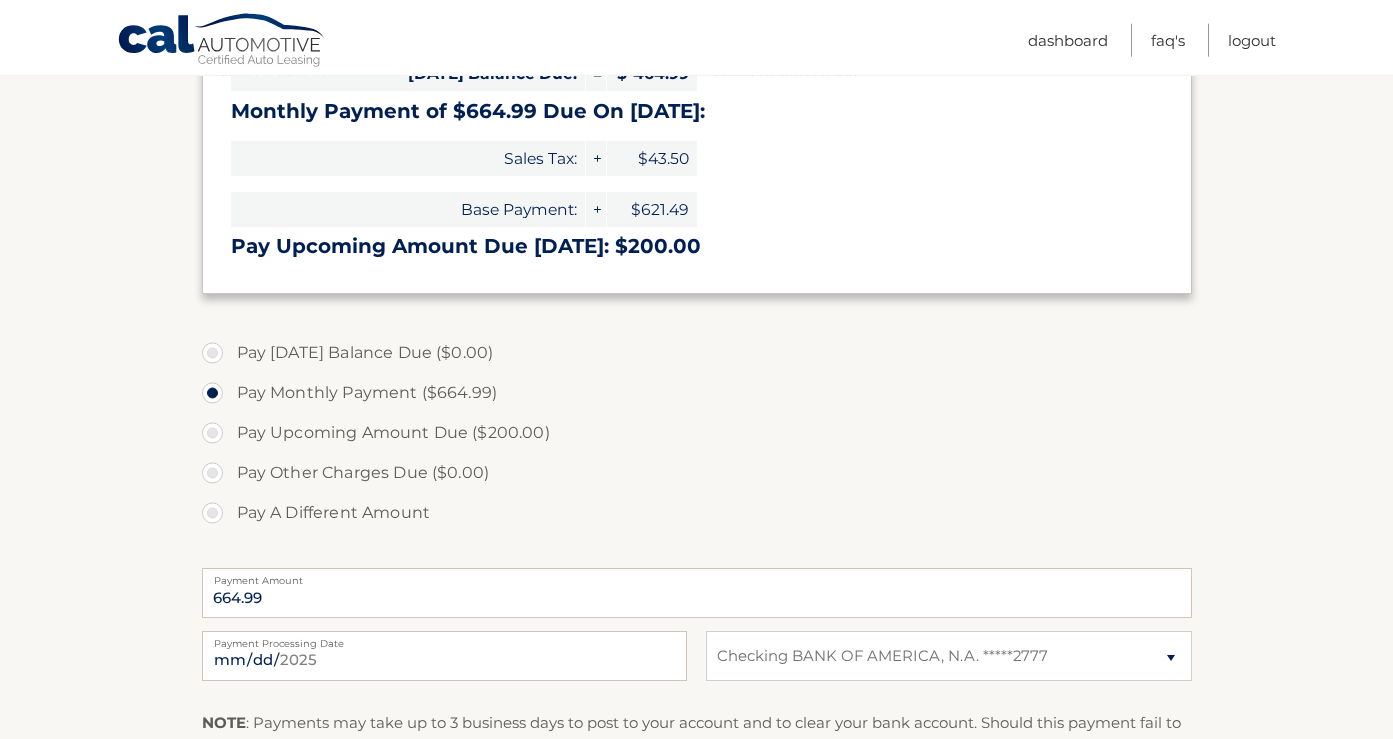 scroll, scrollTop: 496, scrollLeft: 0, axis: vertical 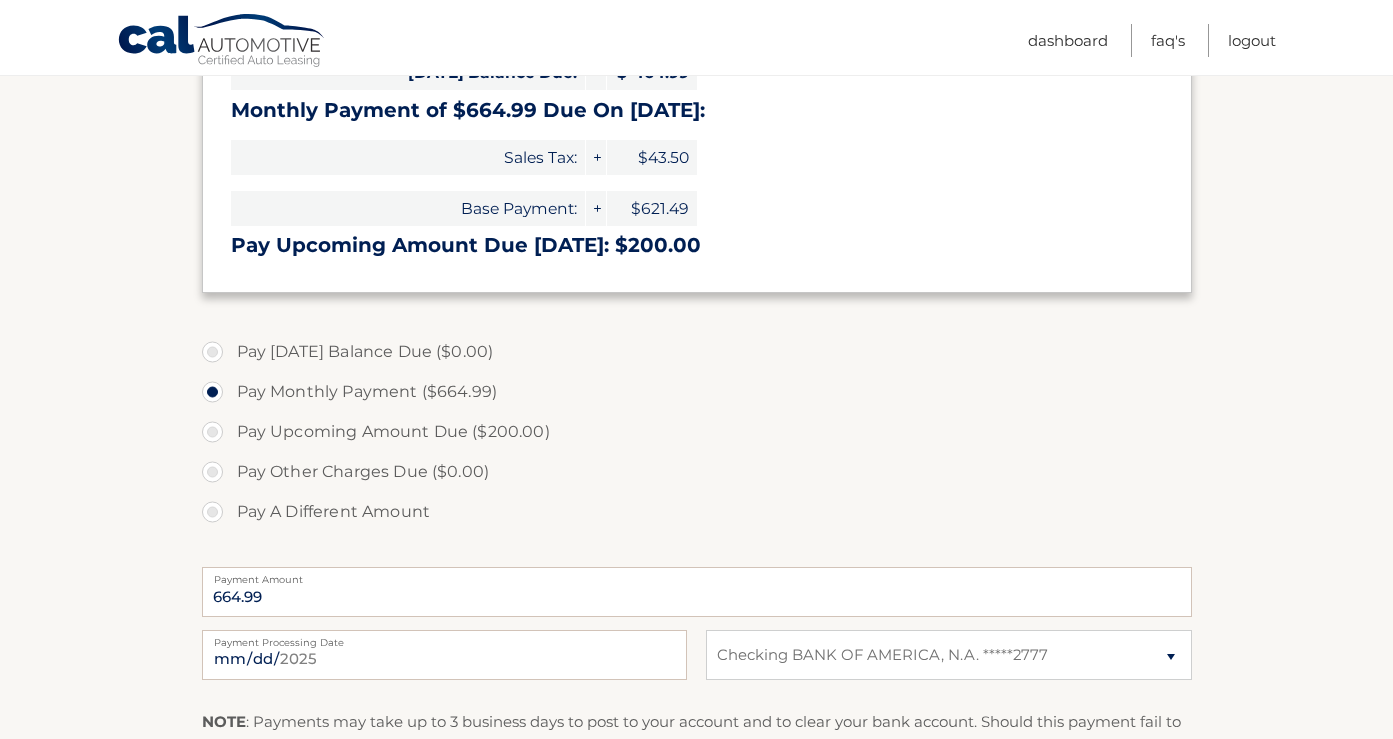 click on "Pay A Different Amount" at bounding box center (697, 512) 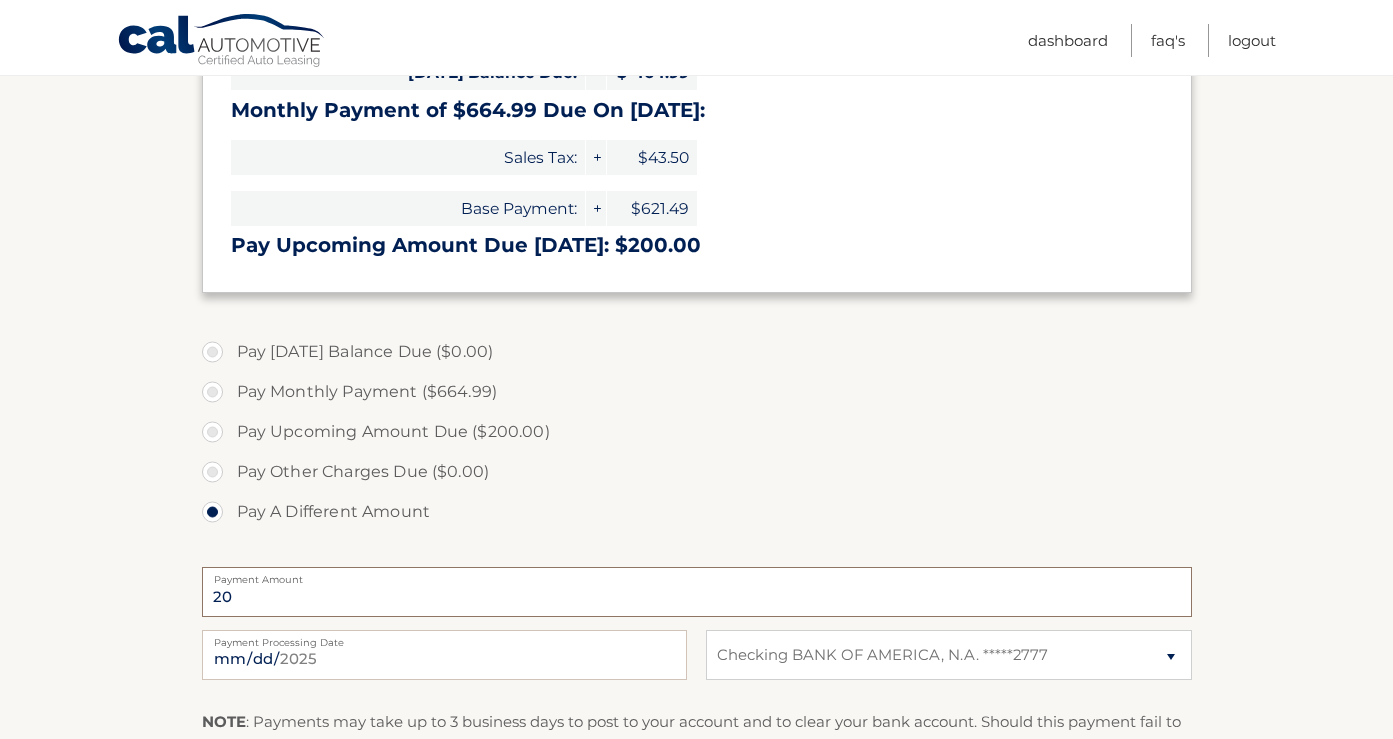 type on "200" 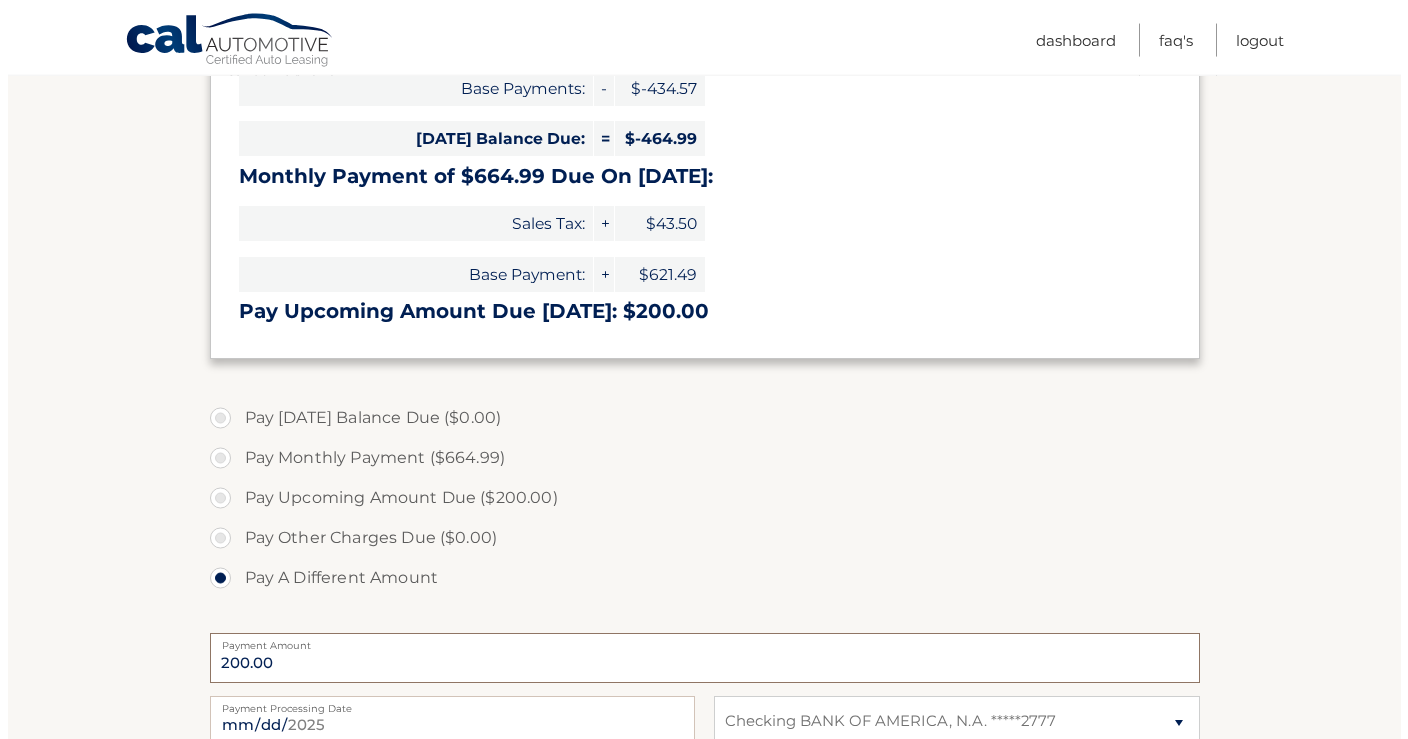 scroll, scrollTop: 825, scrollLeft: 0, axis: vertical 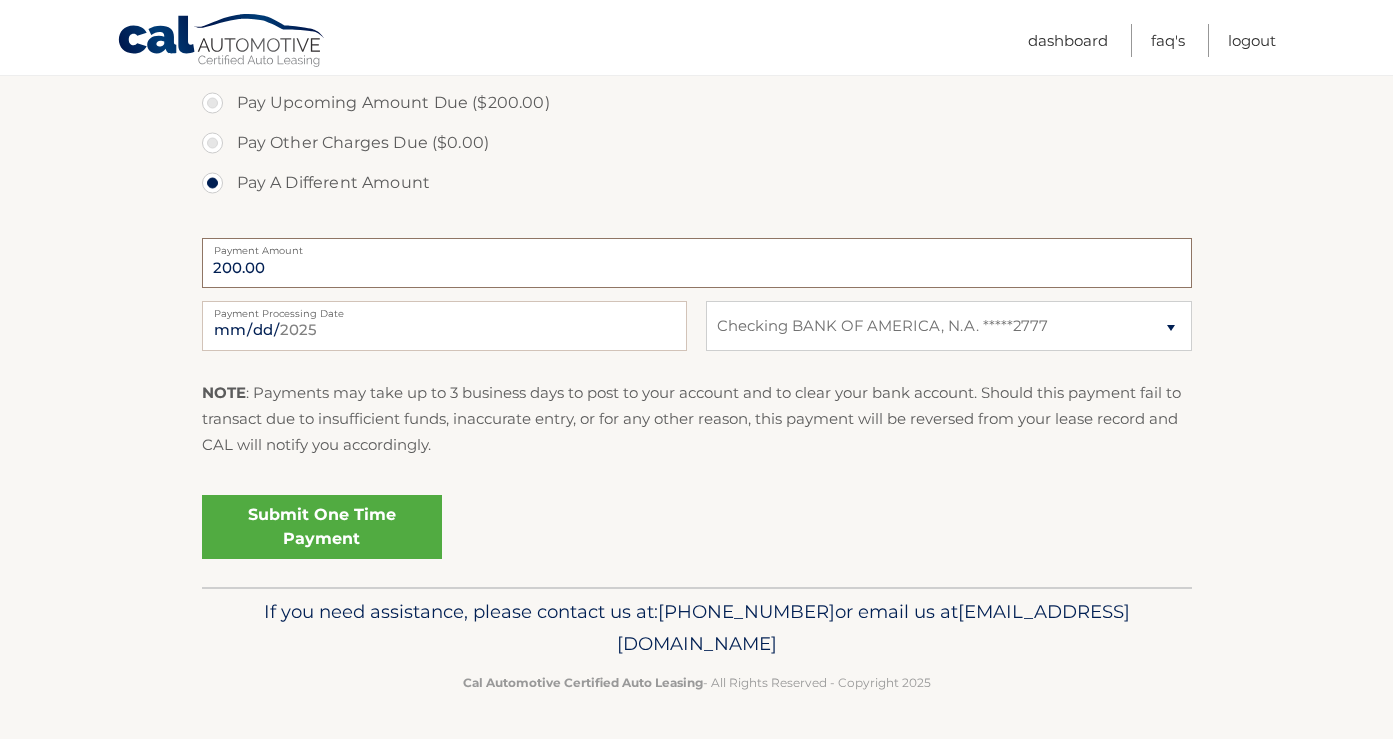 type on "200.00" 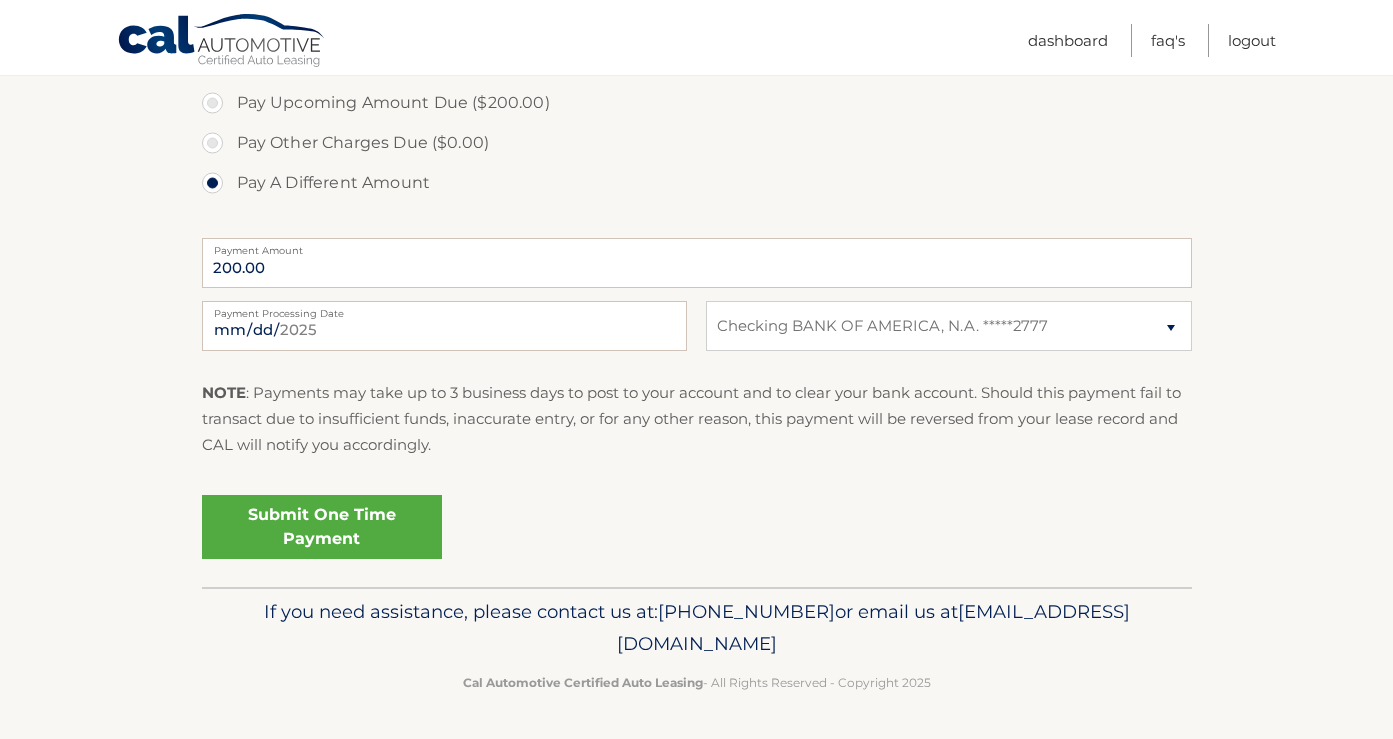 click on "Submit One Time Payment" at bounding box center [322, 527] 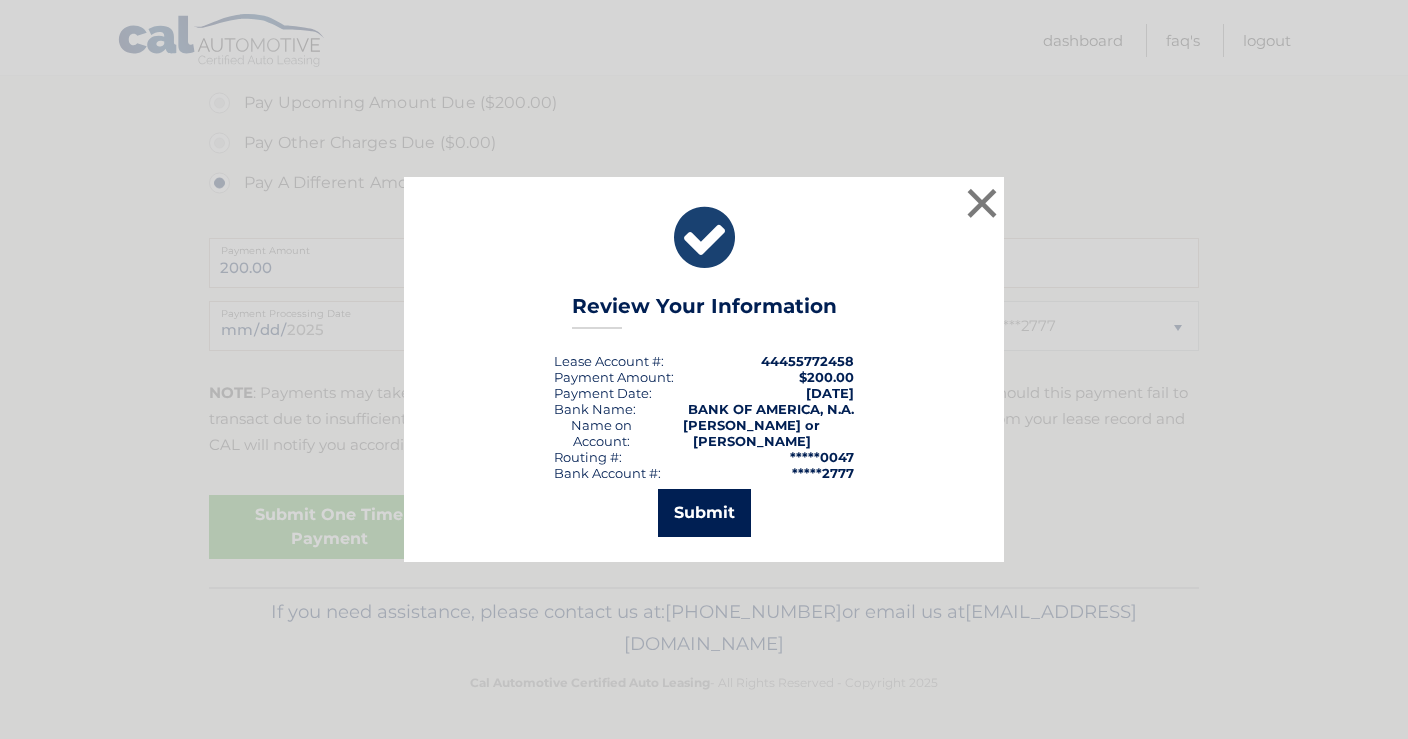 click on "Submit" at bounding box center [704, 513] 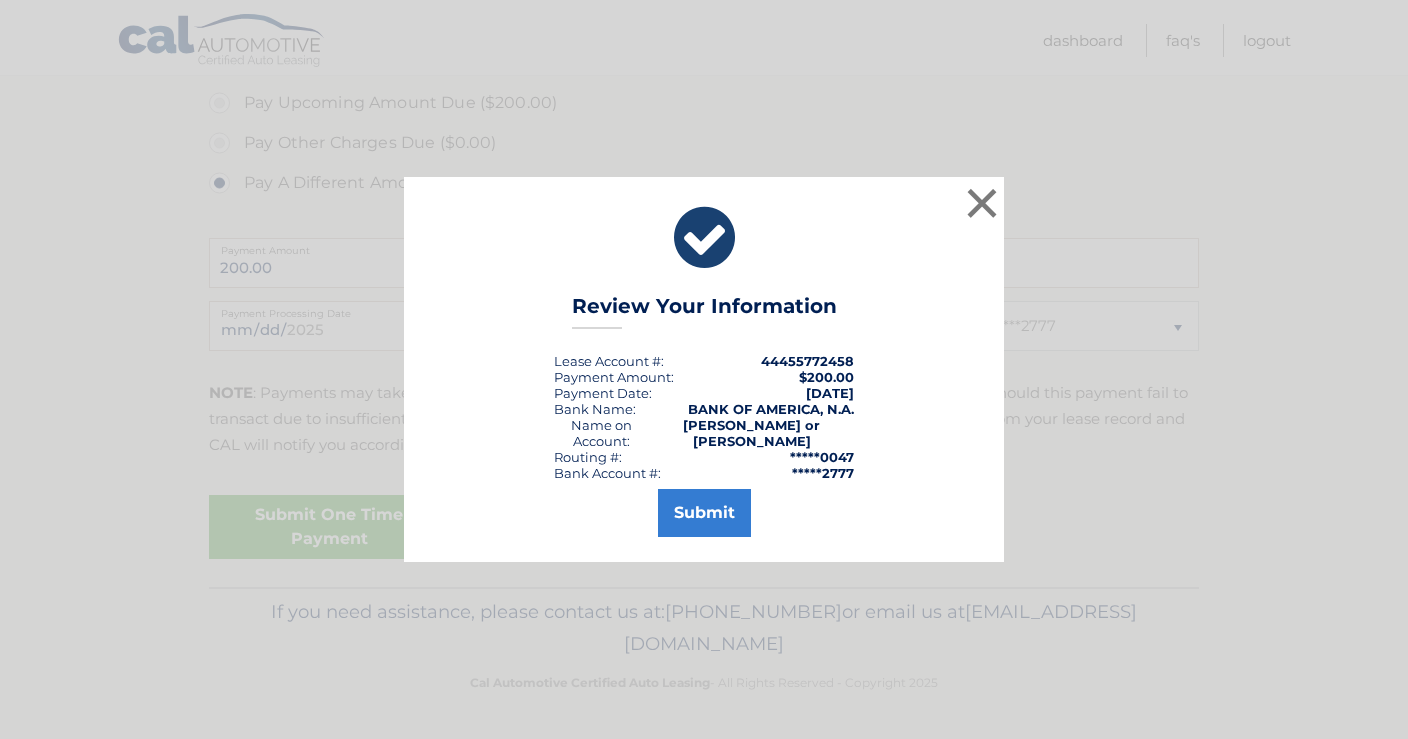 scroll, scrollTop: 753, scrollLeft: 0, axis: vertical 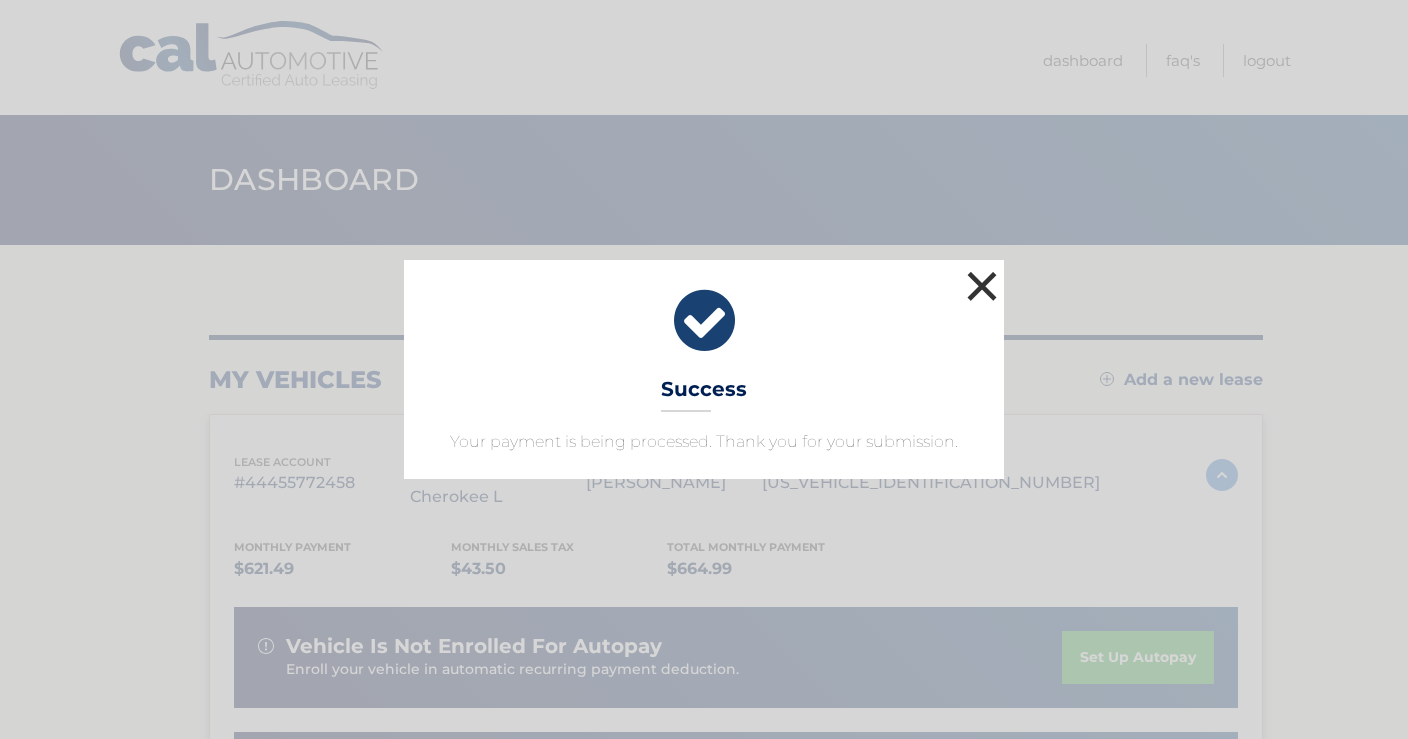 click on "×" at bounding box center [982, 286] 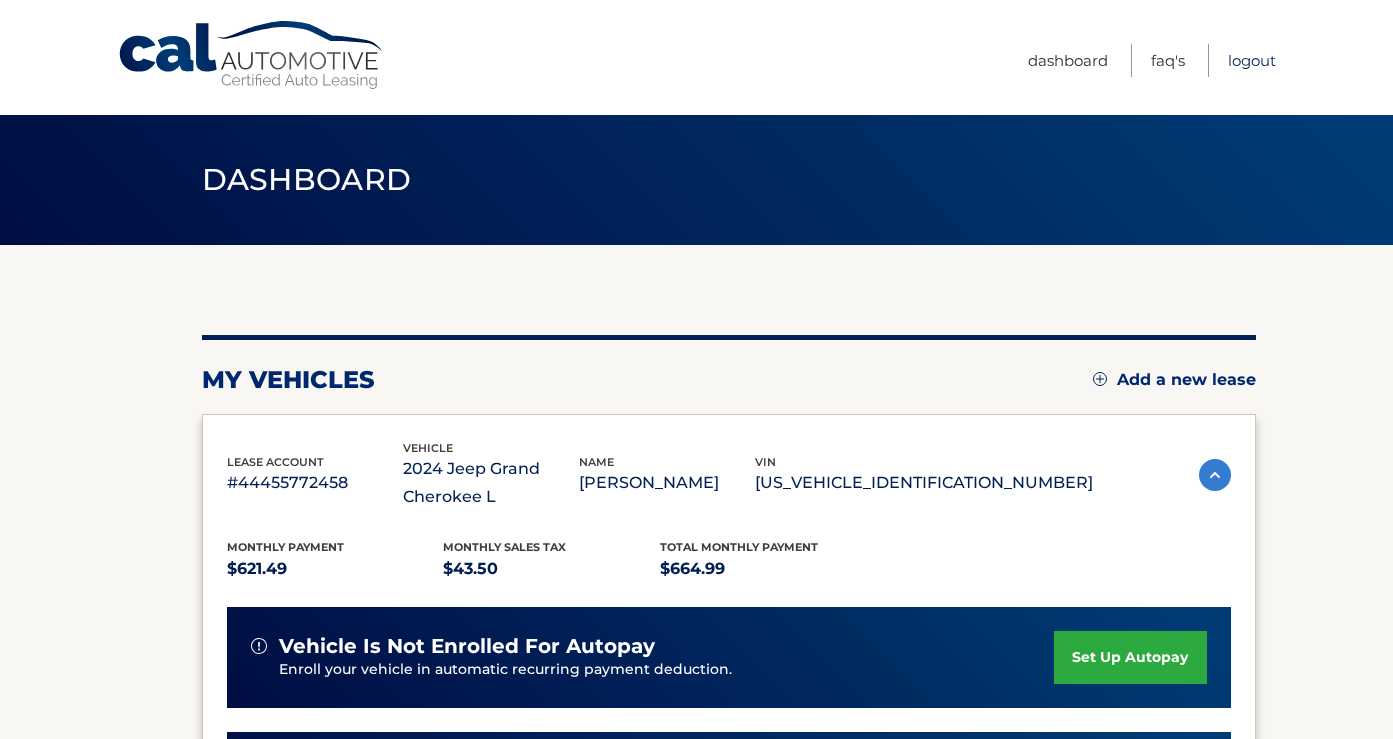 click on "Logout" at bounding box center [1252, 60] 